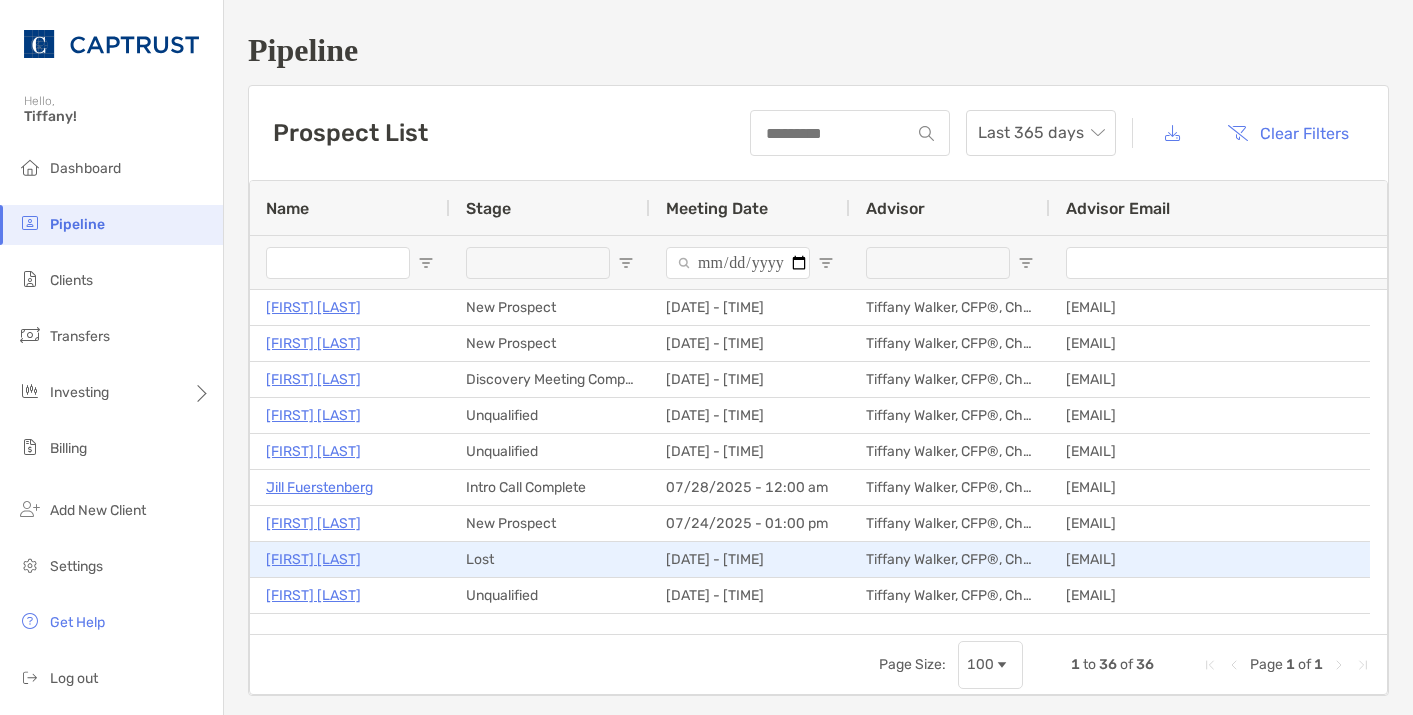scroll, scrollTop: 0, scrollLeft: 0, axis: both 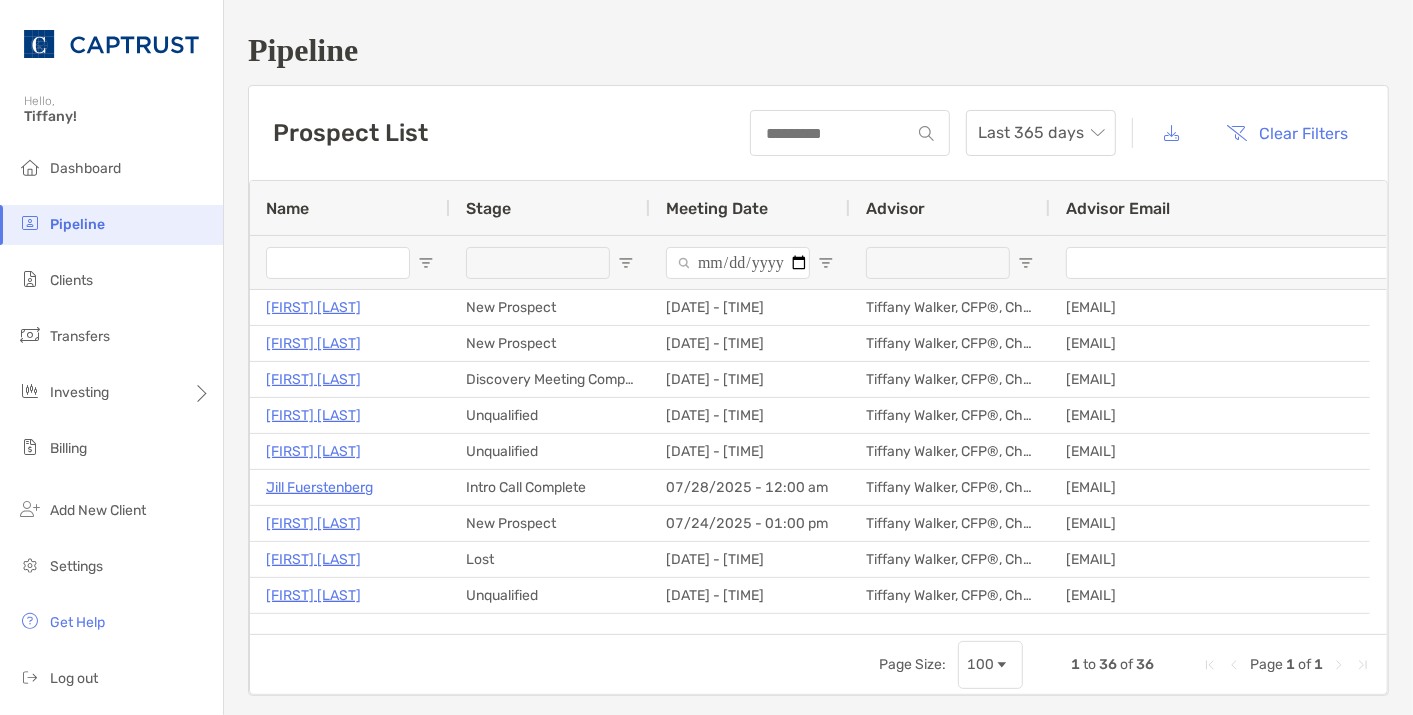 click on "Prospect List Last 365 days Clear Filters" at bounding box center [818, 133] 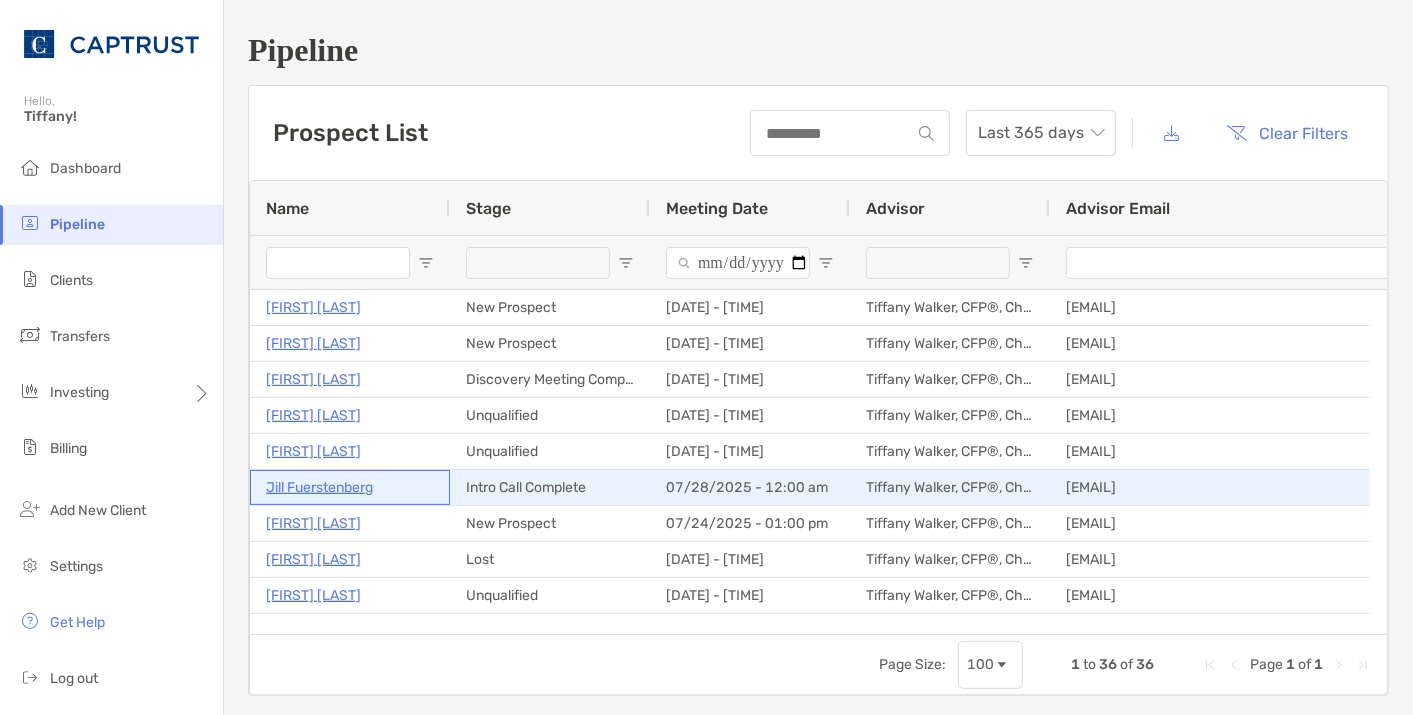 click on "Jill Fuerstenberg" at bounding box center (319, 487) 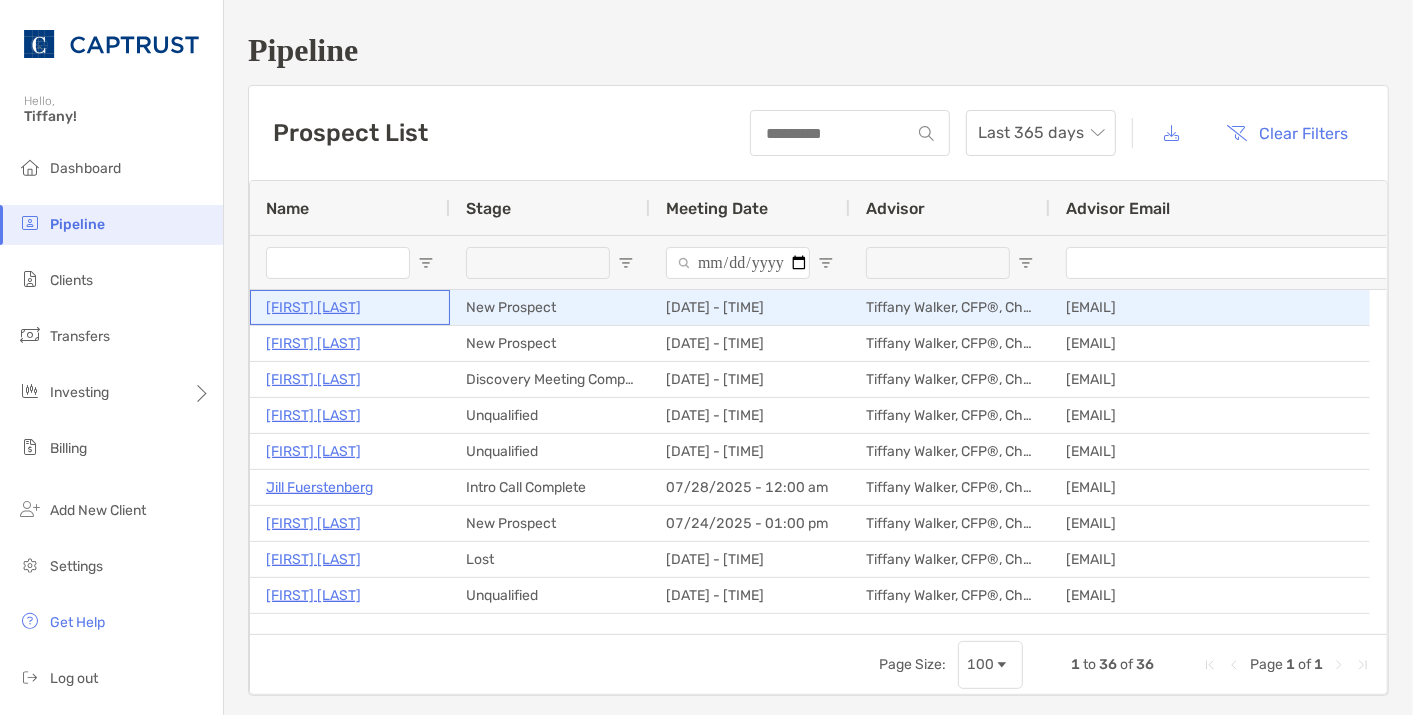 click on "Adam Saile" at bounding box center (313, 307) 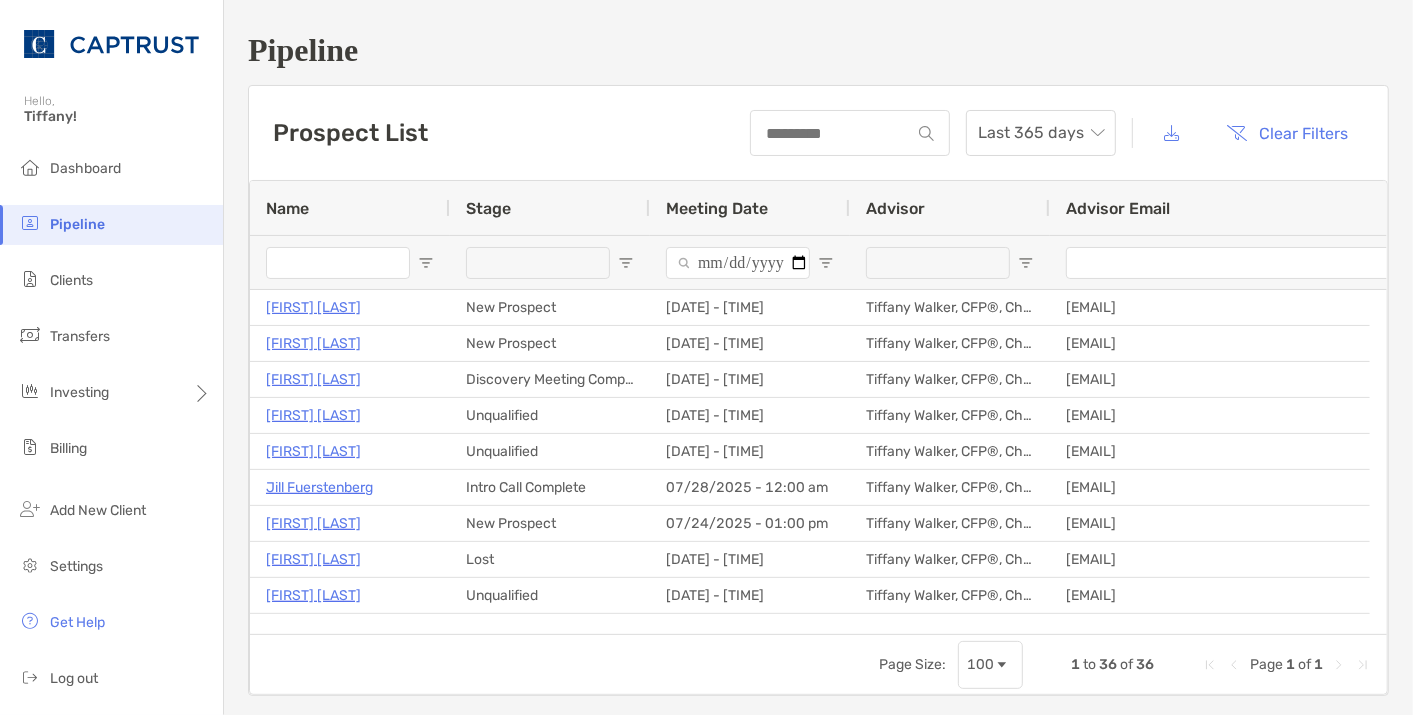 click on "Pipeline" at bounding box center (77, 224) 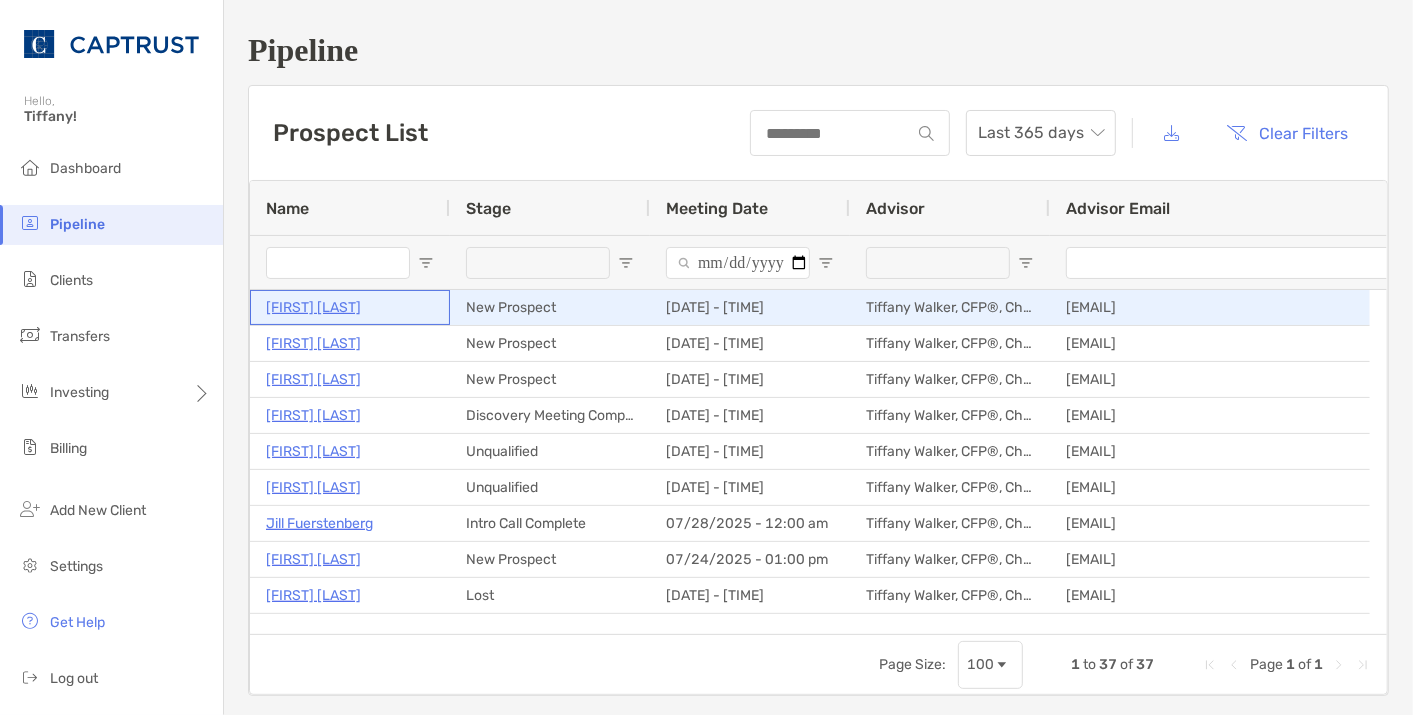 click on "Ann Darke" at bounding box center [313, 307] 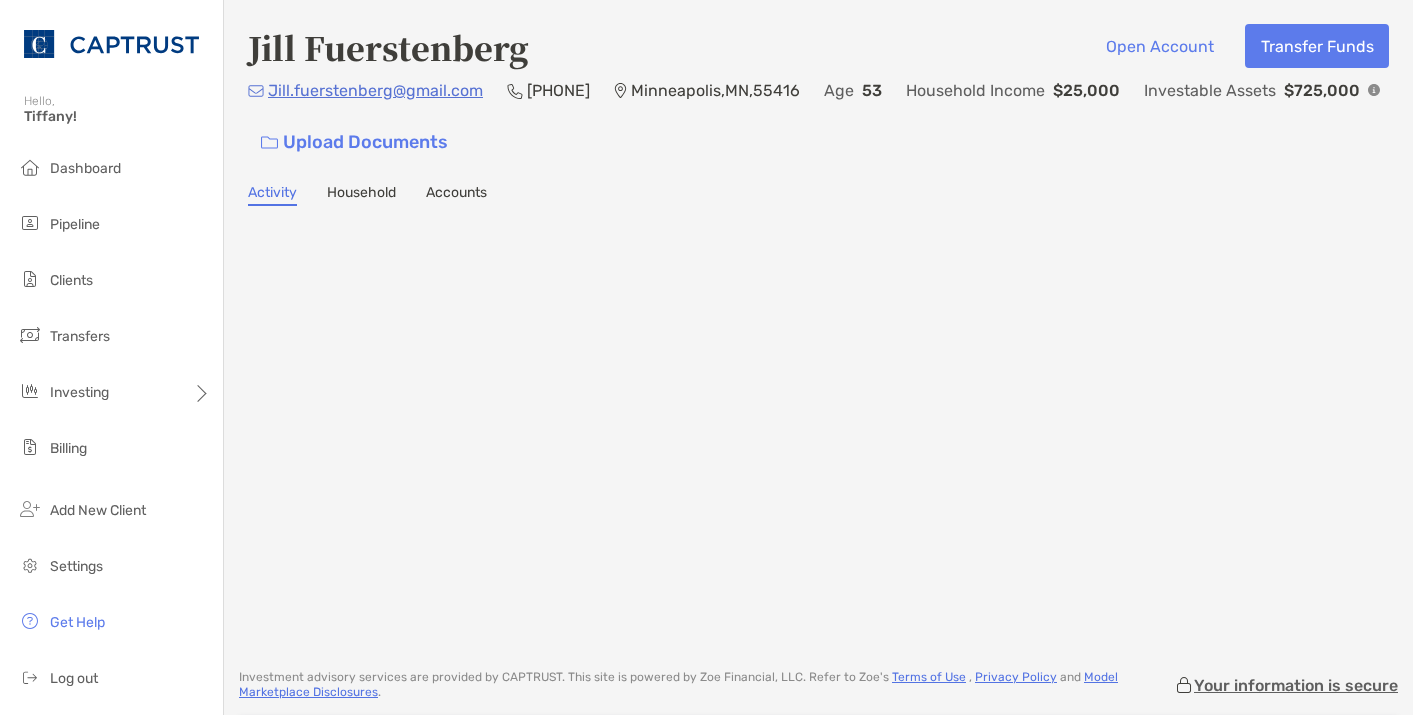 scroll, scrollTop: 0, scrollLeft: 0, axis: both 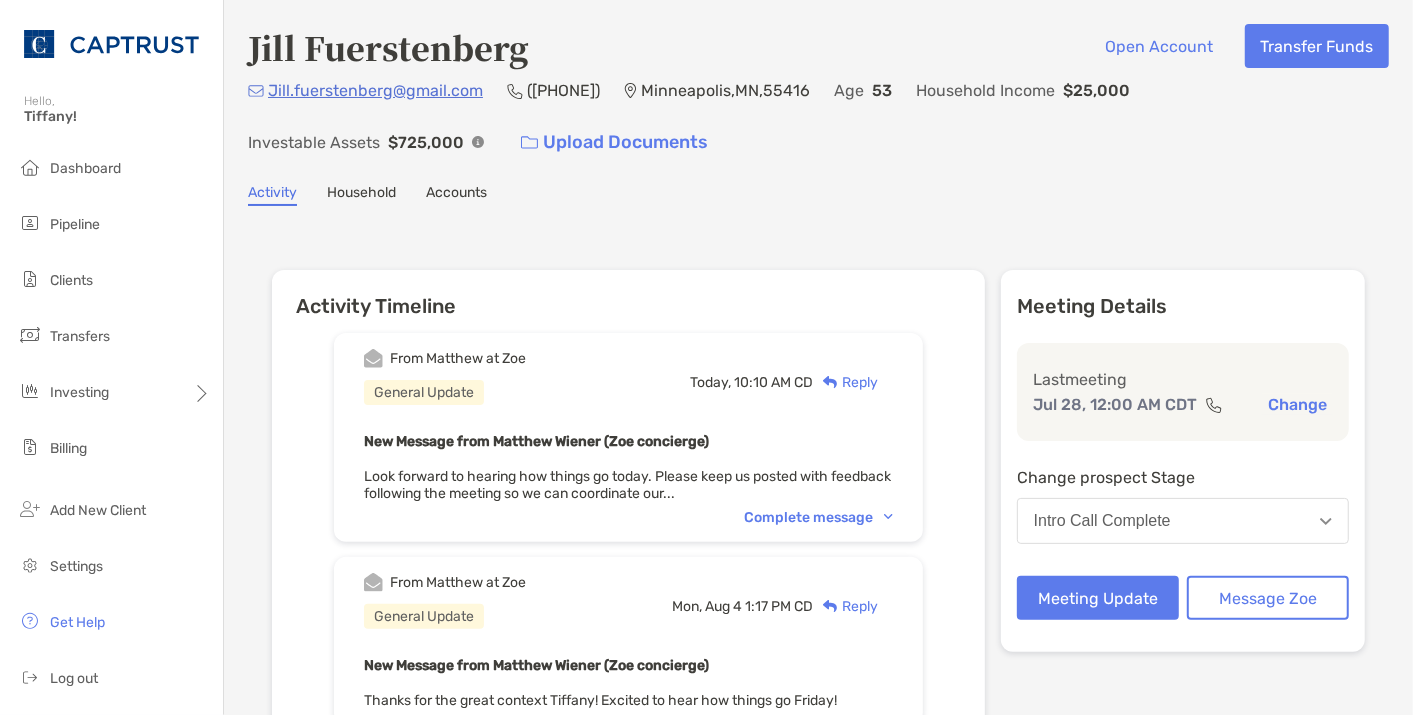 drag, startPoint x: 637, startPoint y: 90, endPoint x: 514, endPoint y: 84, distance: 123.146255 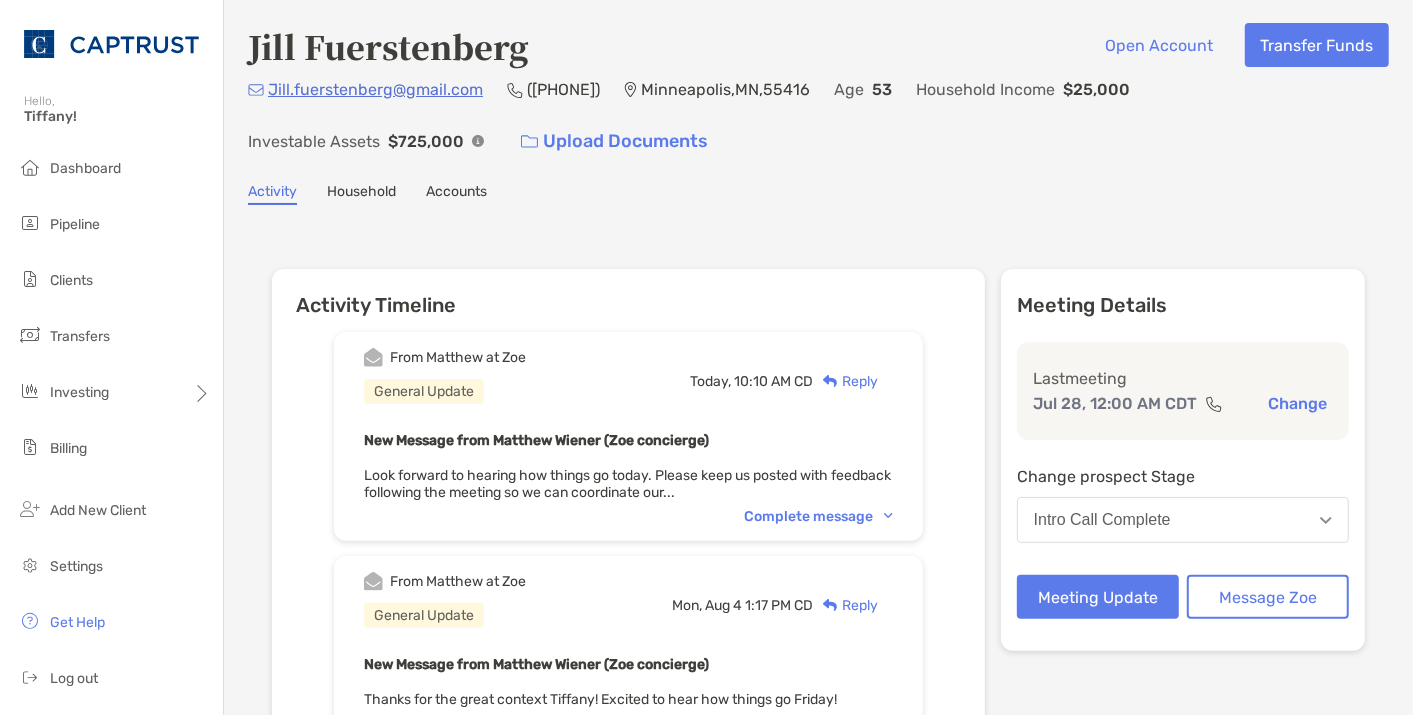 scroll, scrollTop: 2, scrollLeft: 0, axis: vertical 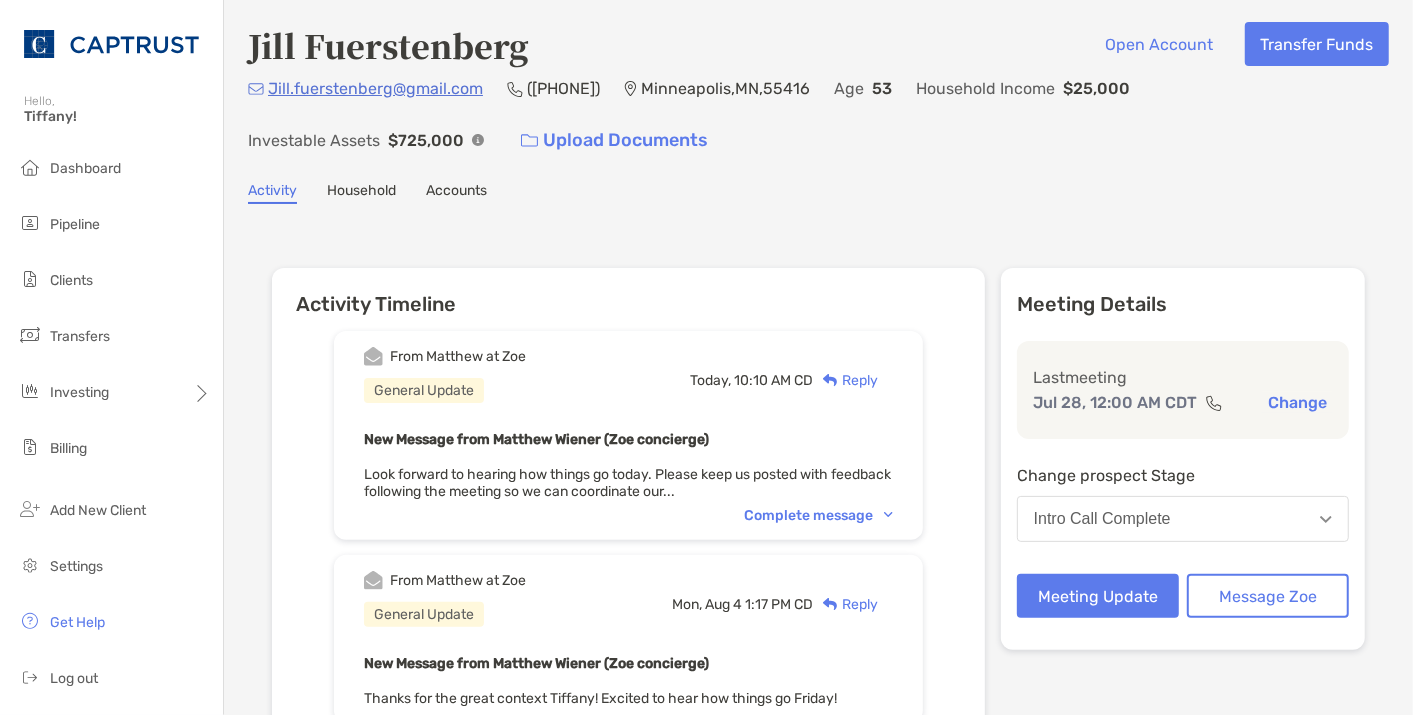 click on "Activity Household Accounts" at bounding box center [818, 193] 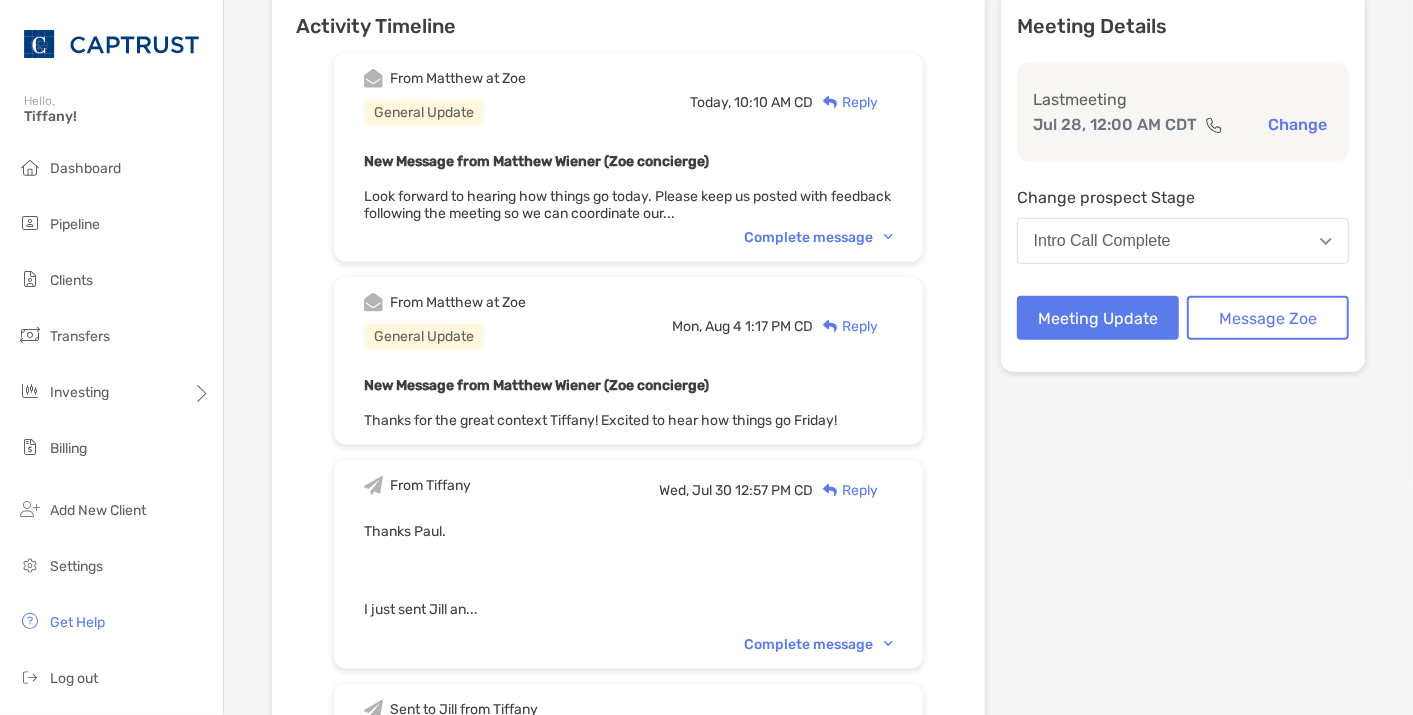 scroll, scrollTop: 0, scrollLeft: 0, axis: both 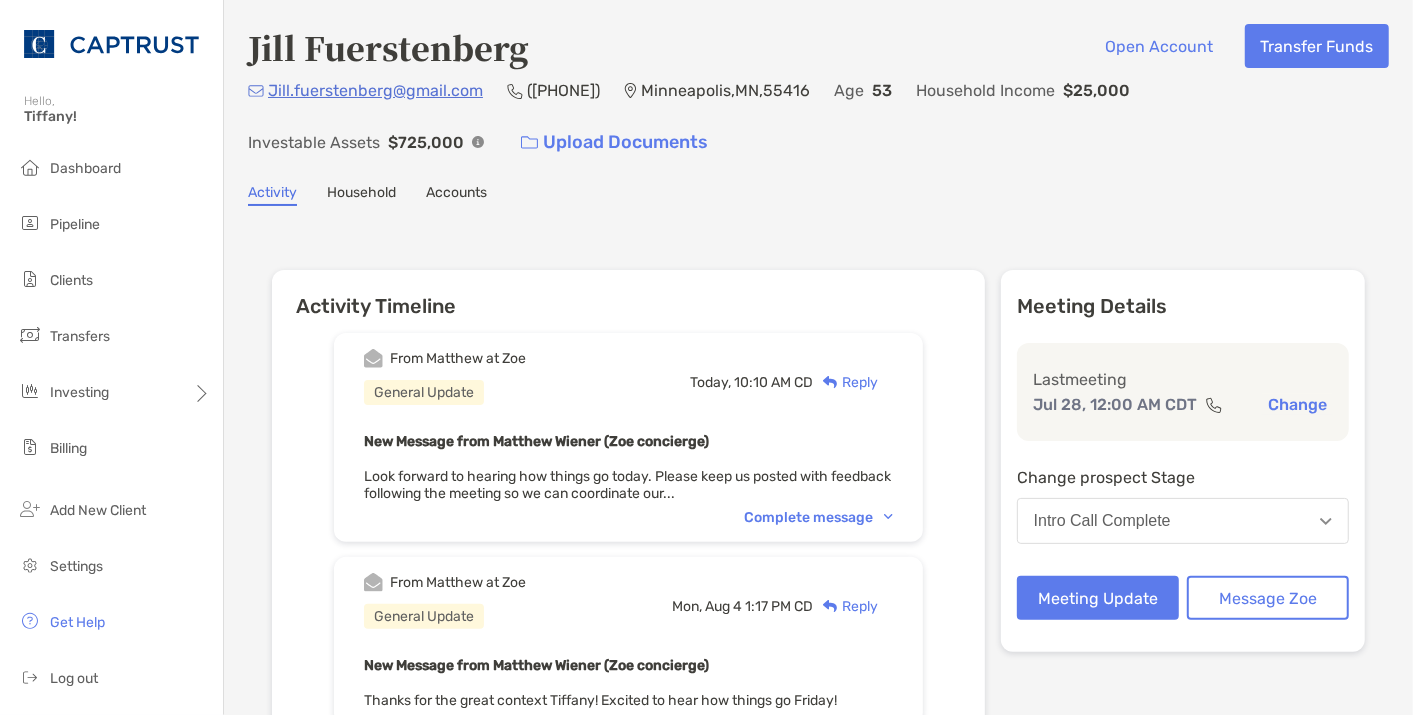 click on "[FIRST] [LAST] Open Account Transfer Funds [FIRST].[LAST]@[EXAMPLE.COM] ([PHONE]) [CITY], [STATE], [POSTAL_CODE] Age [AGE] Household Income $25,000 Investable Assets $725,000 Upload Documents Activity Household Accounts Activity Timeline From Matthew at Zoe General Update Today, 10:10 AM CD Reply New Message from Matthew Wiener (Zoe concierge) Look forward to hearing how things go today. Please keep us posted with feedback following the meeting so we can coordinate our... Complete message From Matthew at Zoe General Update Mon, Aug 4 1:17 PM CD Reply New Message from Matthew Wiener (Zoe concierge) Thanks for the great context Tiffany! Excited to hear how things go Friday! From Tiffany Wed, Jul 30 12:57 PM CD Reply Thanks [FIRST]. I just sent [FIRST] an... Complete message Sent to [FIRST] from Tiffany General Update Wed, Jul 30 12:55 PM CD Reply Hi [FIRST], Paul at Zoe has been keeping me updated regarding the conversation with your brother and asked that I follow-up to let... Complete message" at bounding box center (818, 2340) 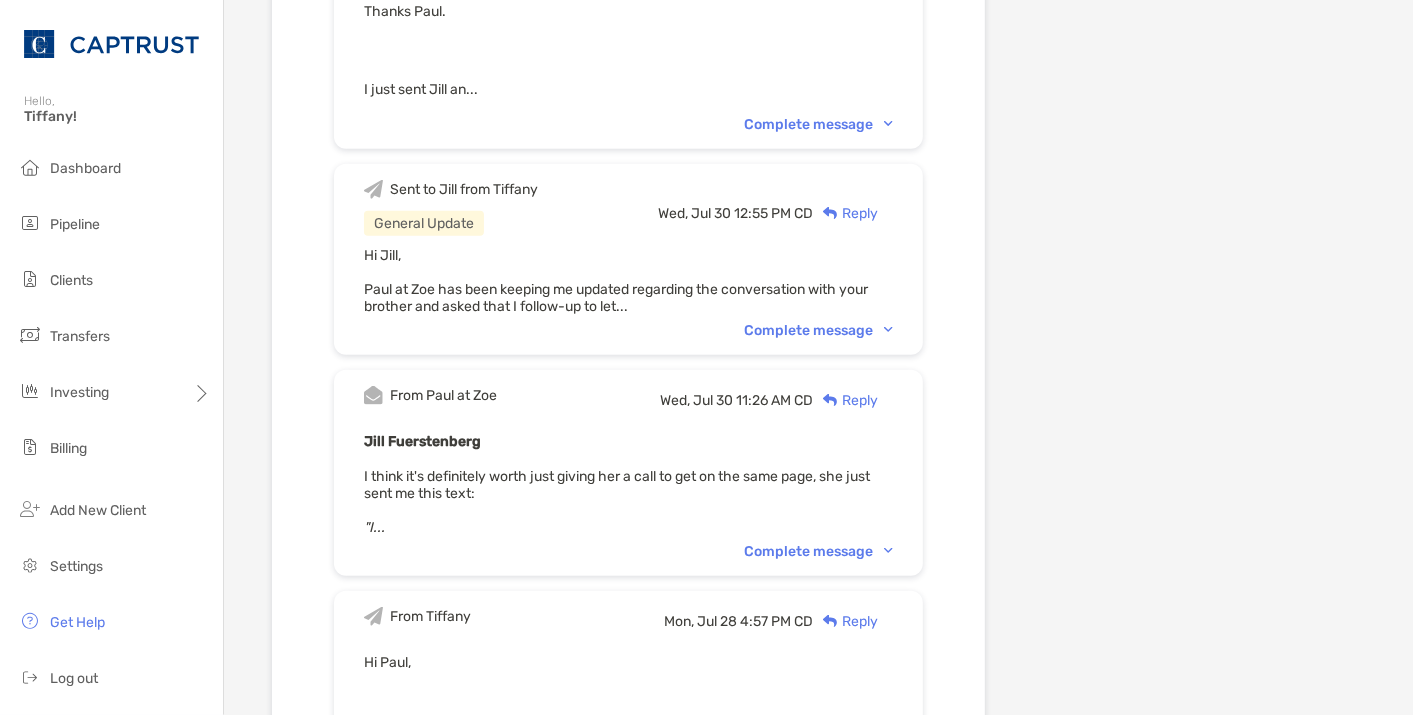 scroll, scrollTop: 0, scrollLeft: 0, axis: both 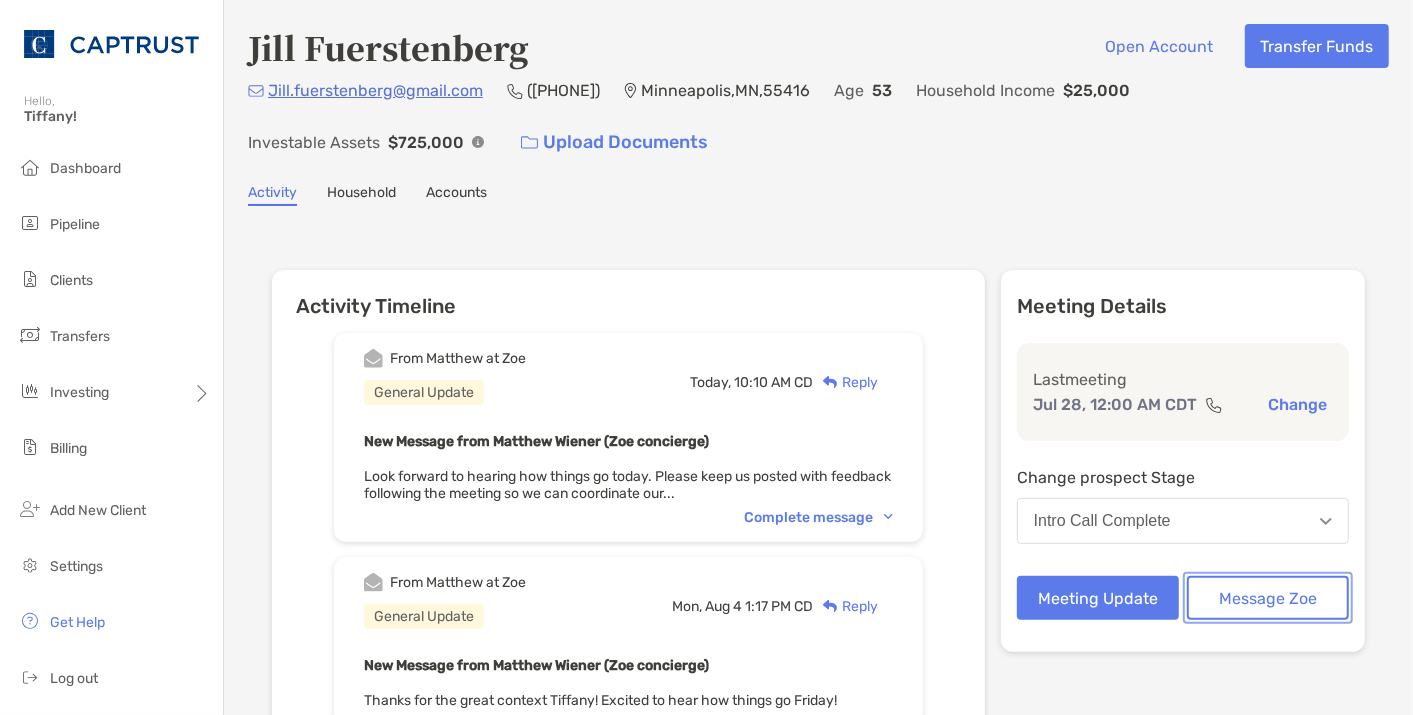 click on "Message Zoe" at bounding box center [1268, 598] 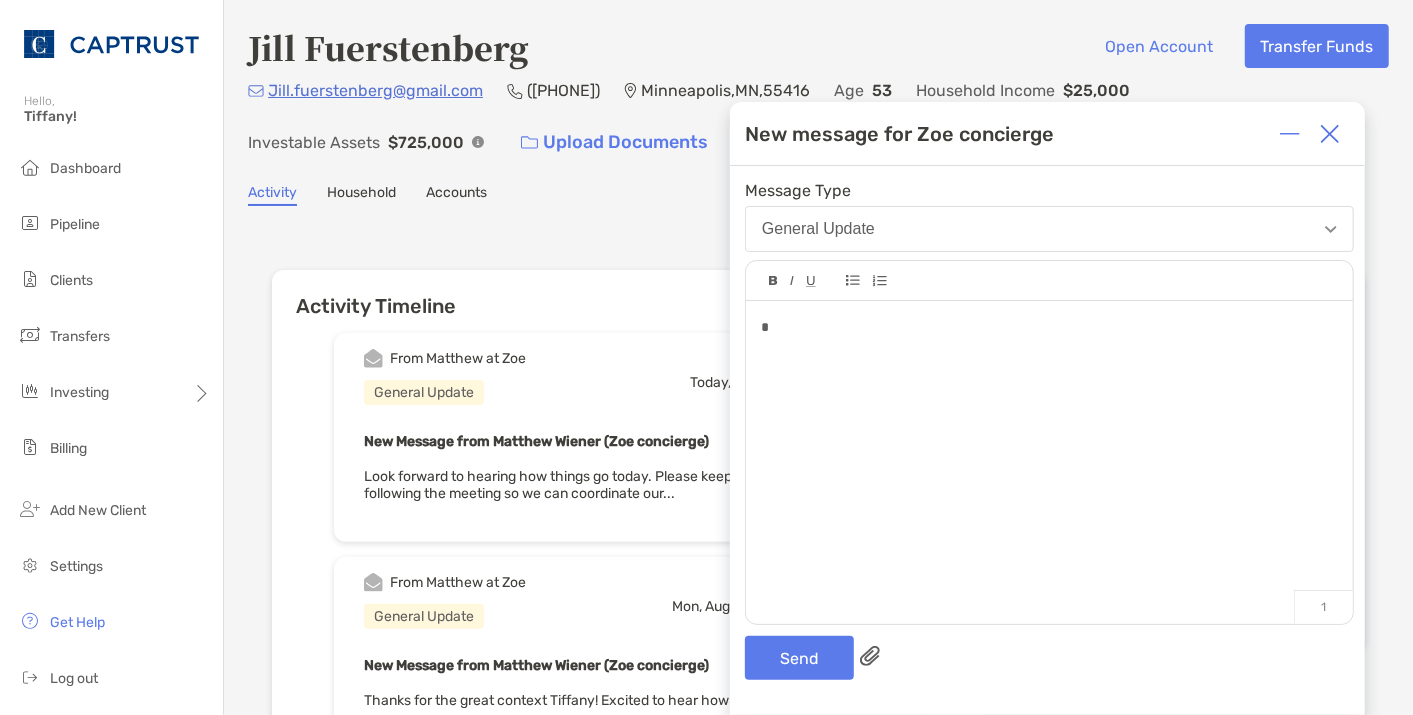 type 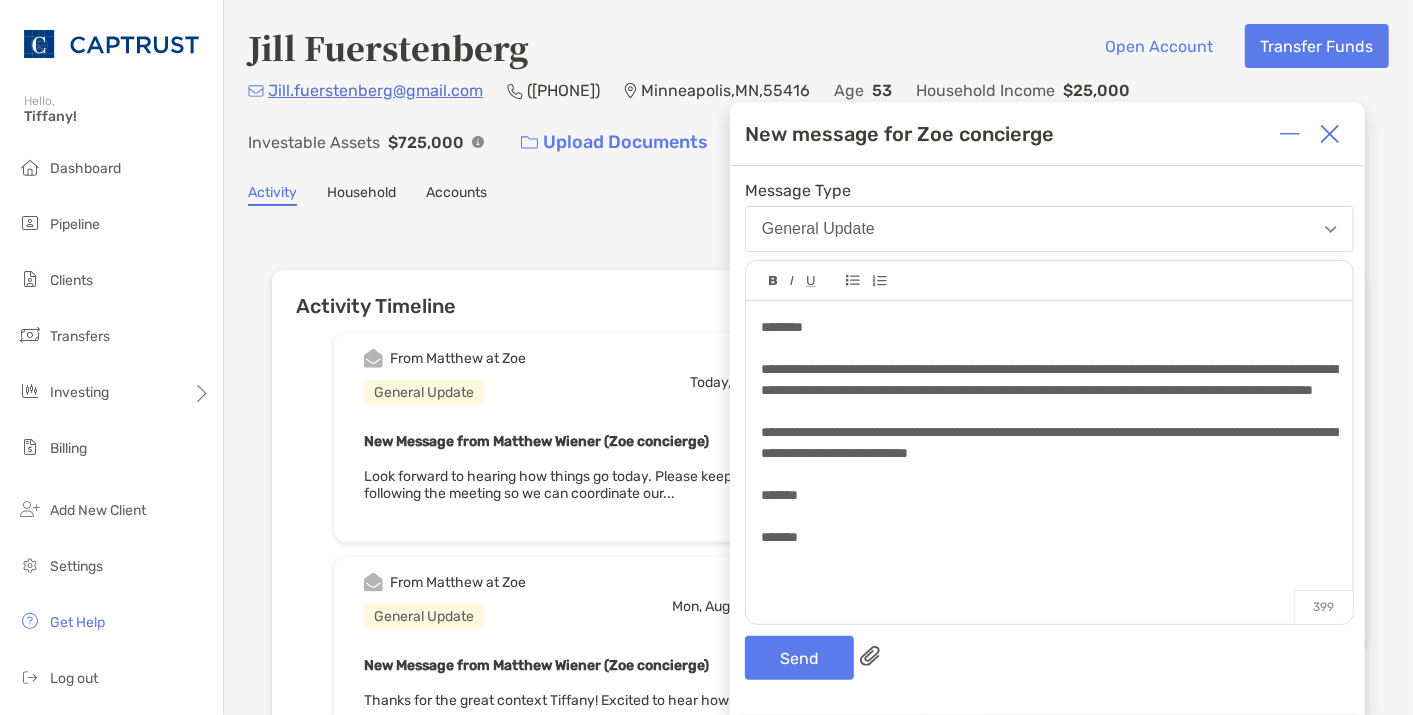 click on "**********" at bounding box center (1049, 442) 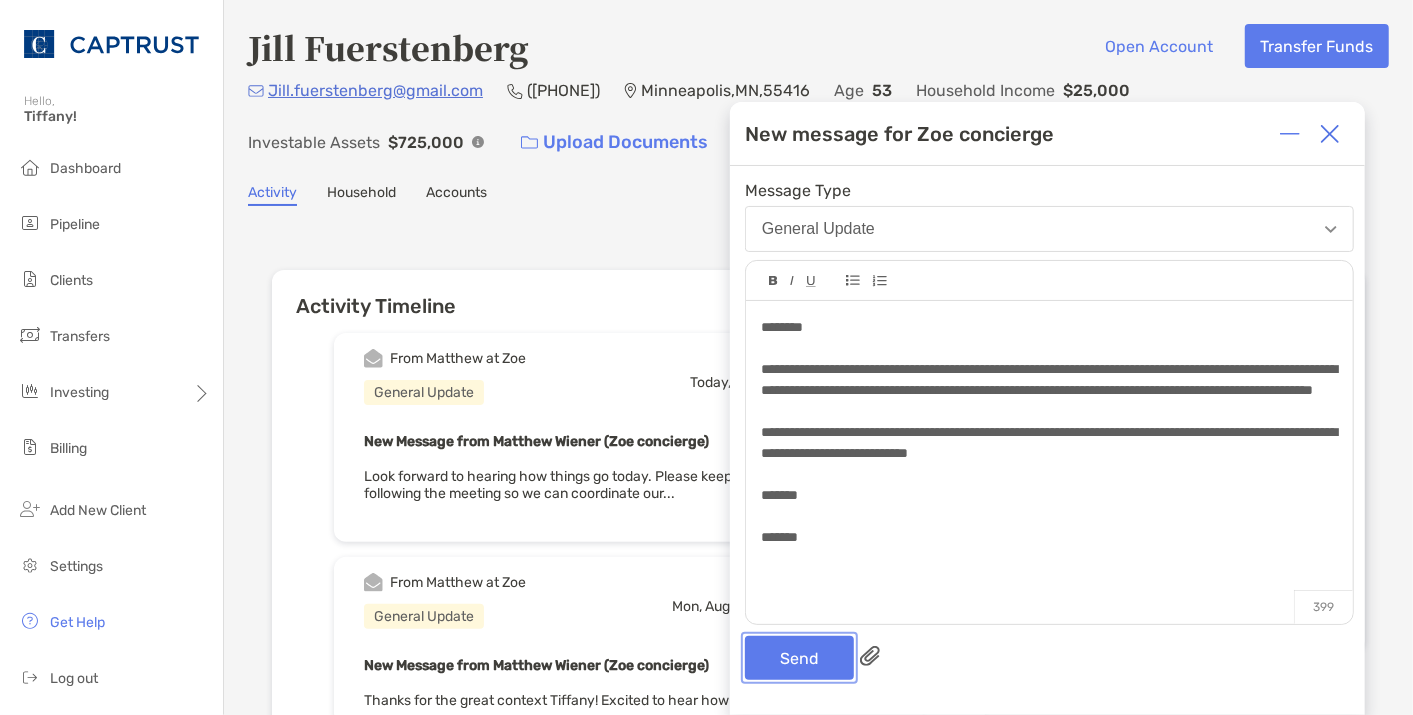 click on "Send" at bounding box center (799, 658) 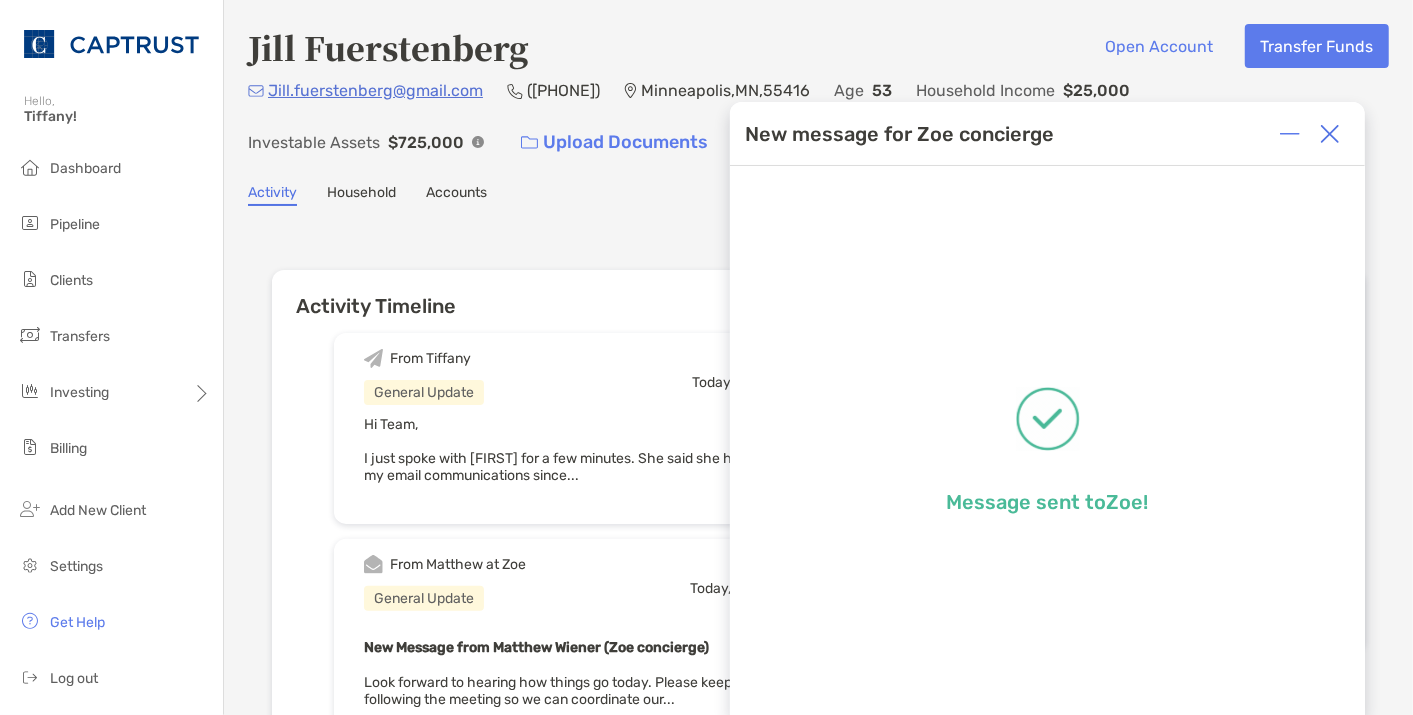 click at bounding box center (1330, 134) 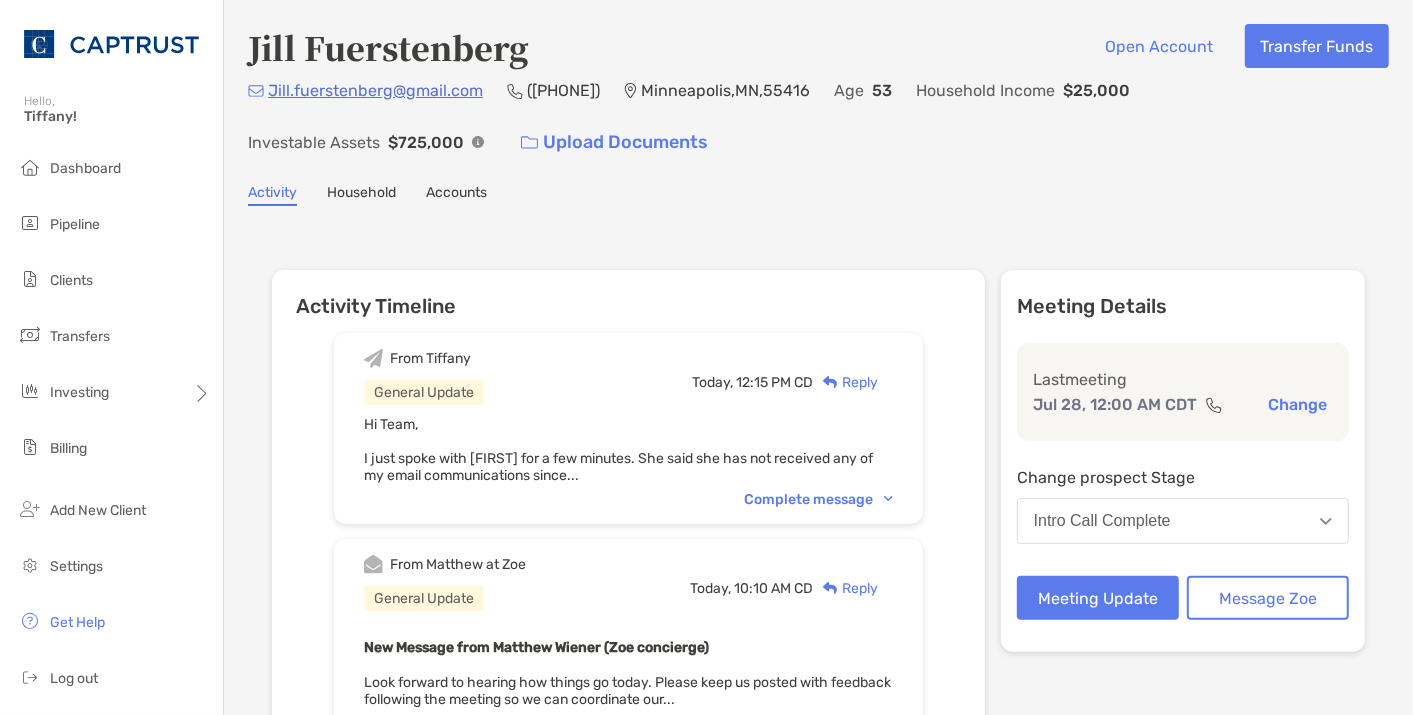 click on "[FIRST] [LAST] Open Account Transfer Funds [FIRST].[LAST]@[EXAMPLE.COM] ([PHONE]) [CITY], [STATE], [POSTAL_CODE] Age [AGE] Household Income $25,000 Investable Assets $725,000 Upload Documents Activity Household Accounts Activity Timeline From Tiffany General Update Today, 12:15 PM CD Reply Hi Team, I just spoke with [FIRST] for a few minutes. She said she has not received any of my email communications since... Complete message From Matthew at Zoe General Update Today, 10:10 AM CD Reply New Message from Matthew Wiener (Zoe concierge) Look forward to hearing how things go today. Please keep us posted with feedback following the meeting so we can coordinate our... Complete message From Matthew at Zoe General Update Mon, Aug 4 1:17 PM CD Reply New Message from Matthew Wiener (Zoe concierge) Thanks for the great context Tiffany! Excited to hear how things go Friday! From Tiffany Wed, Jul 30 12:57 PM CD Reply Thanks [FIRST]. I just sent [FIRST] an... Complete message Sent to [FIRST] from Tiffany" at bounding box center [818, 2443] 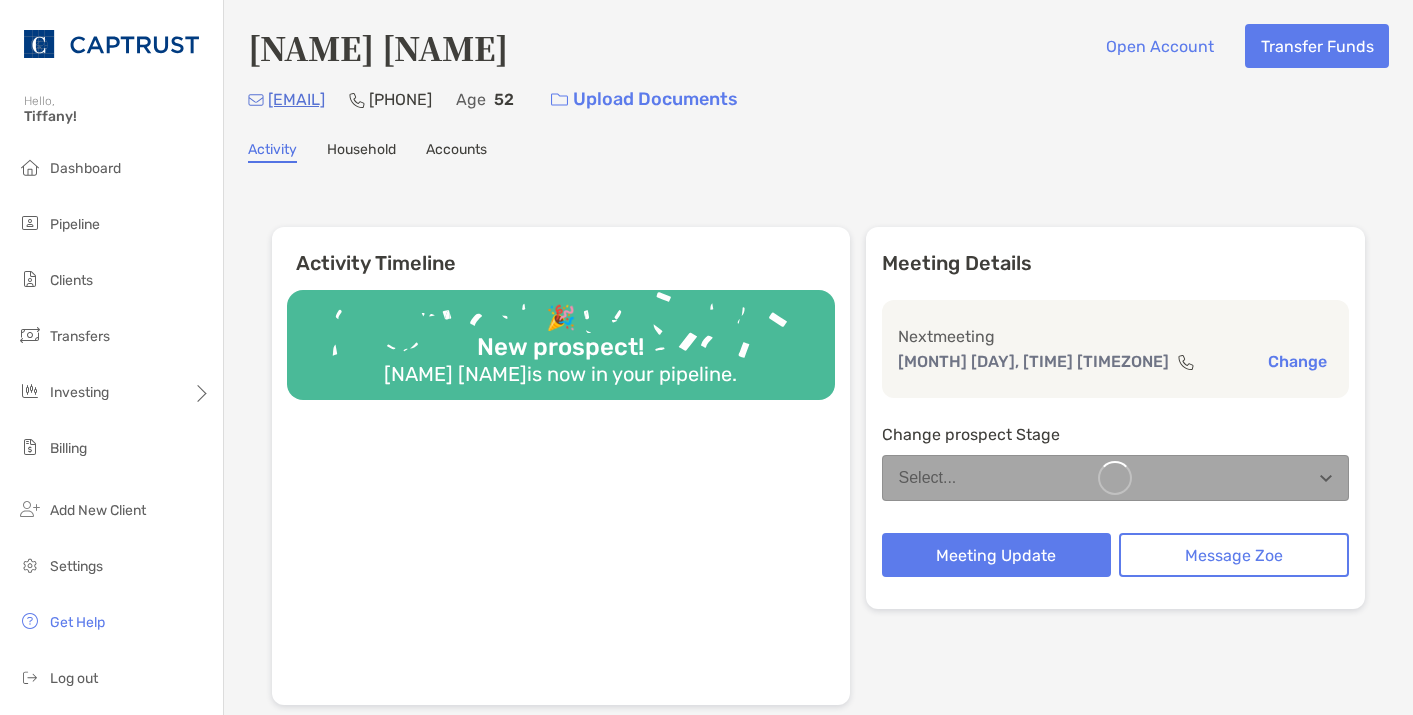 scroll, scrollTop: 0, scrollLeft: 0, axis: both 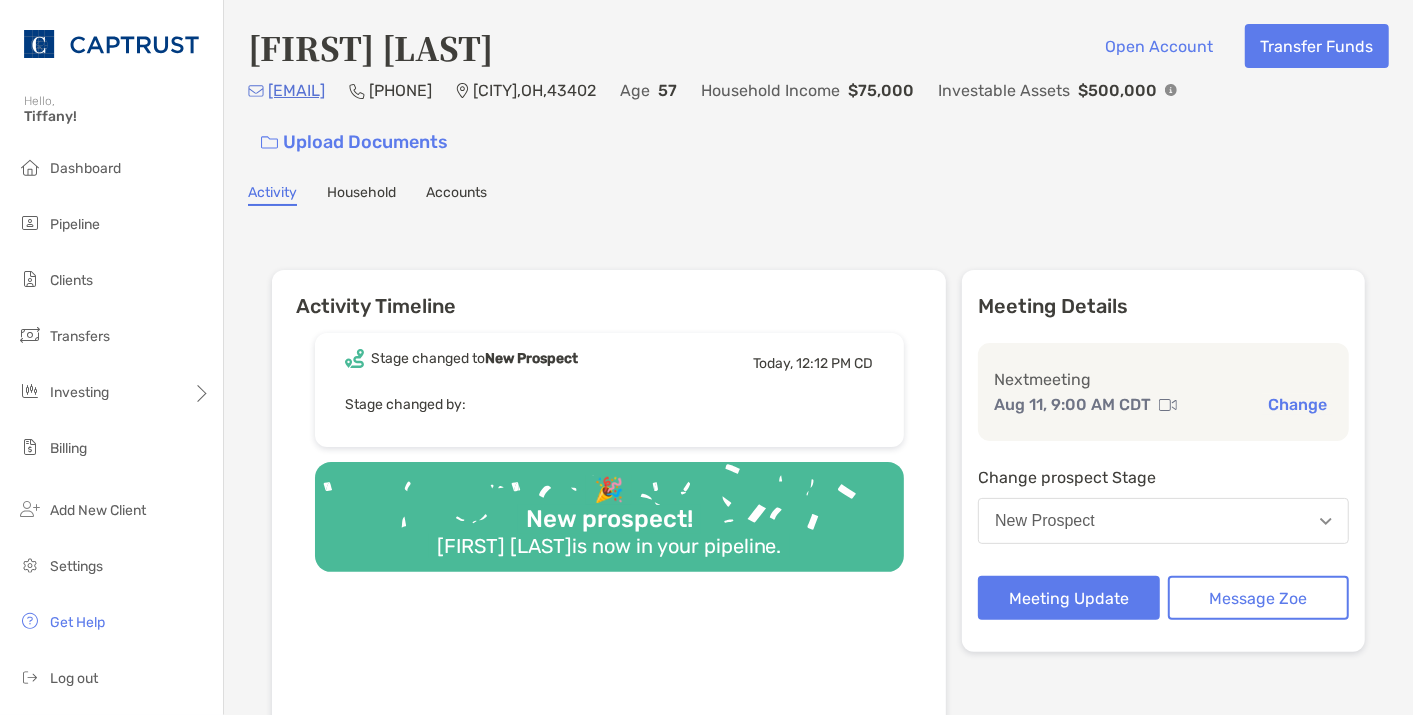 click on "[FIRST] [LAST] Open Account Transfer Funds [EMAIL] ([PHONE]) [CITY], [STATE], [POSTAL_CODE] Age [AGE] Household Income [CURRENCY] Investable Assets [CURRENCY] Upload Documents Activity Household Accounts  Activity Timeline Stage changed to  New Prospect Today, 12:12 PM CD Stage changed by:  🎉 New prospect! [FIRST] [LAST]  is now   in your pipeline. Meeting Details Next  meeting Aug 11, 9:00 AM CDT Change   Change prospect Stage New Prospect Meeting Update Message [PERSON]" at bounding box center [818, 410] 